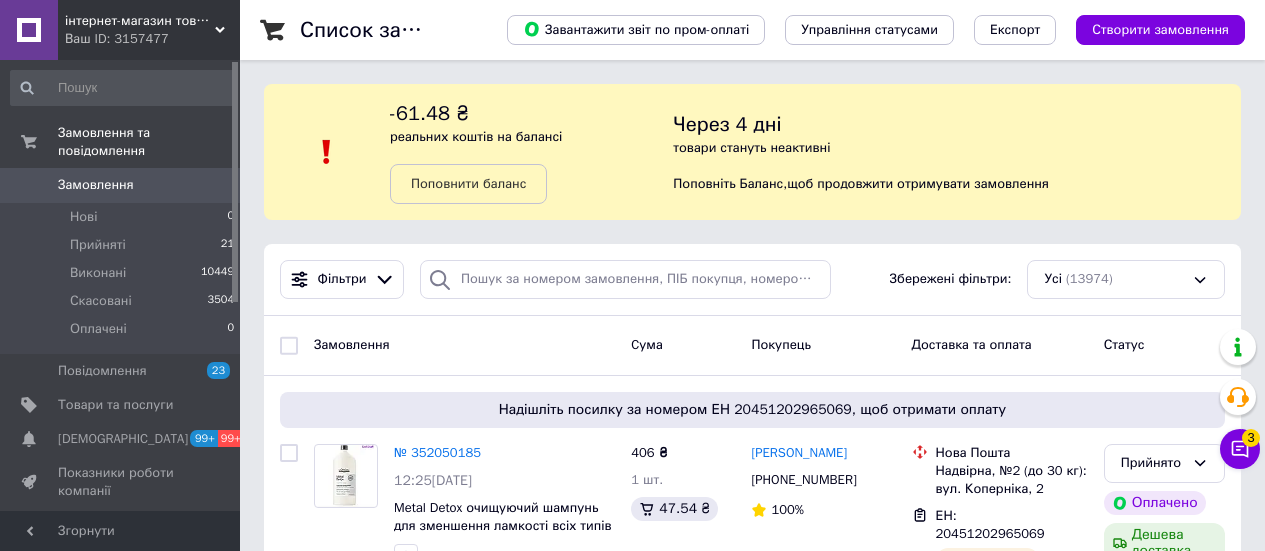 scroll, scrollTop: 0, scrollLeft: 0, axis: both 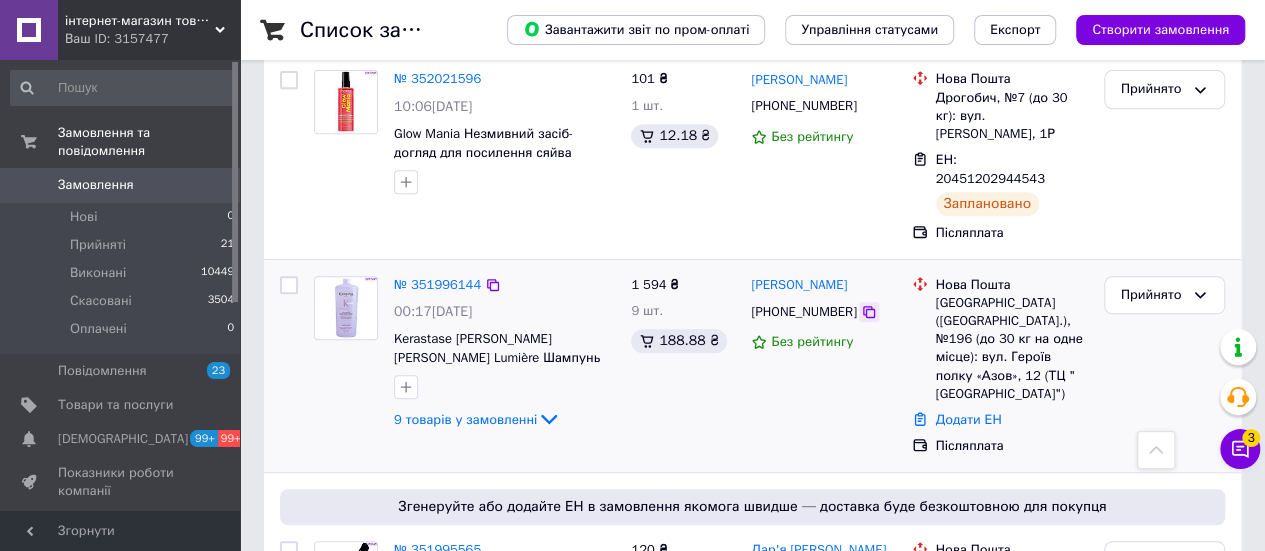 click 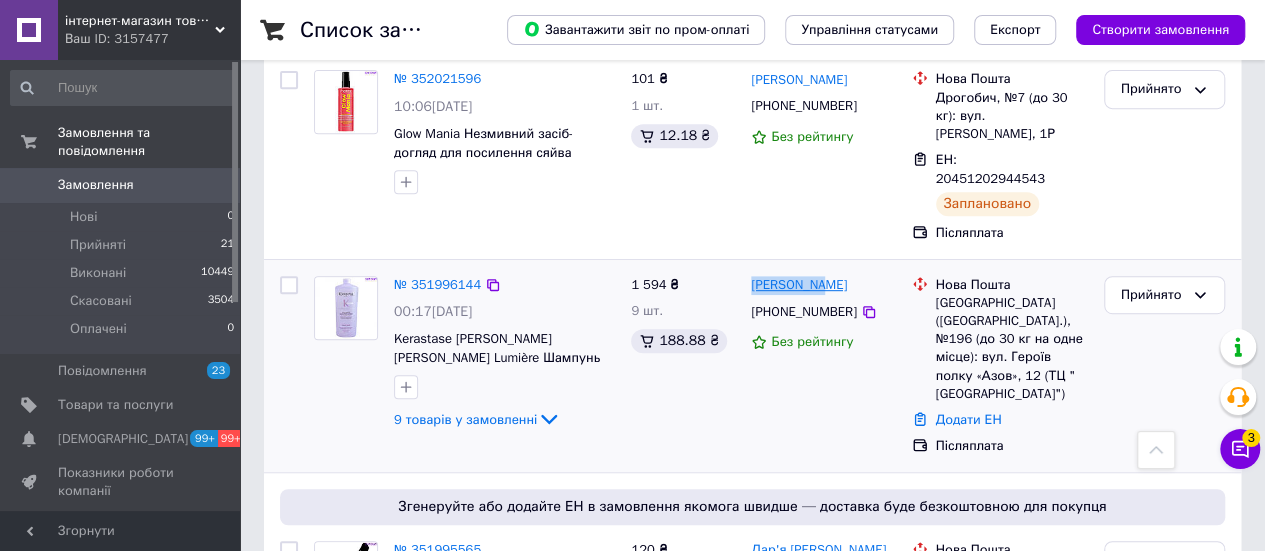 drag, startPoint x: 844, startPoint y: 257, endPoint x: 759, endPoint y: 244, distance: 85.98837 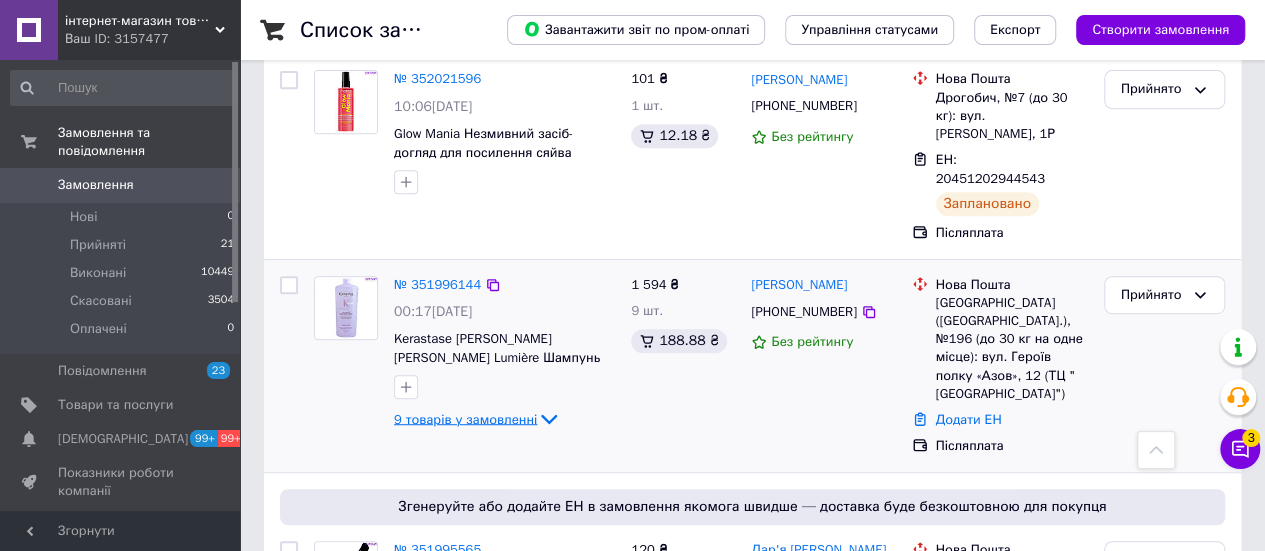 click on "9 товарів у замовленні" at bounding box center (465, 418) 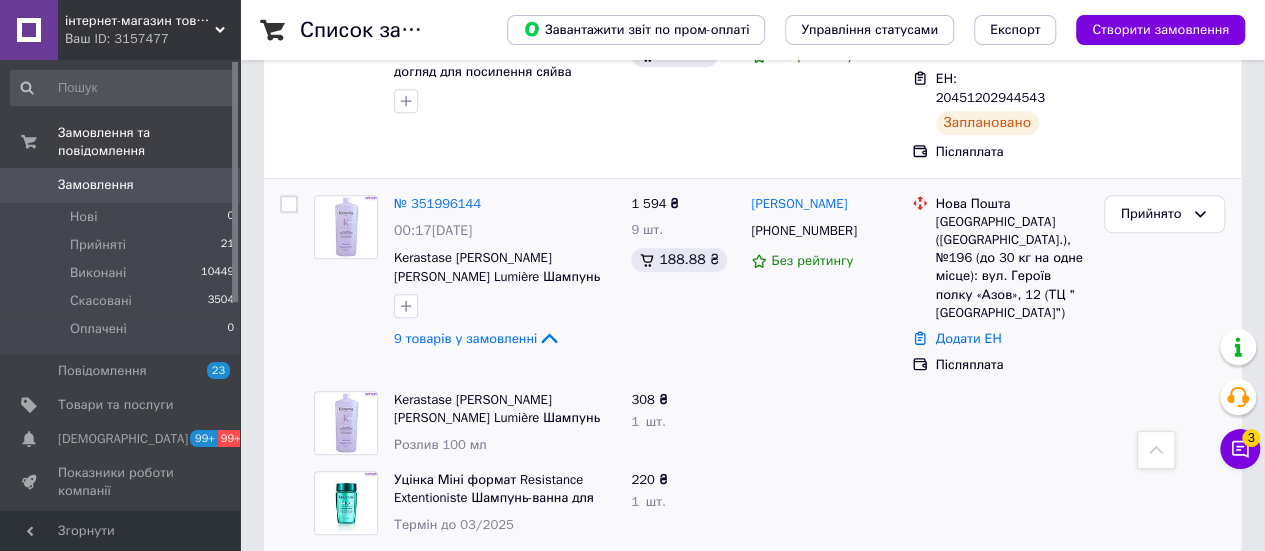 scroll, scrollTop: 500, scrollLeft: 0, axis: vertical 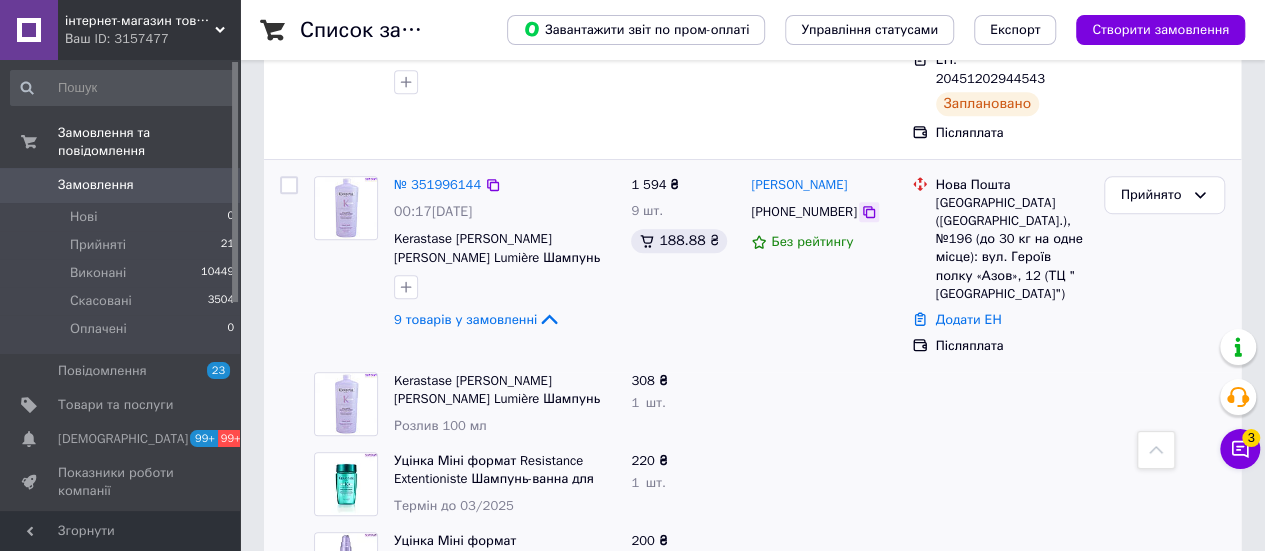 click 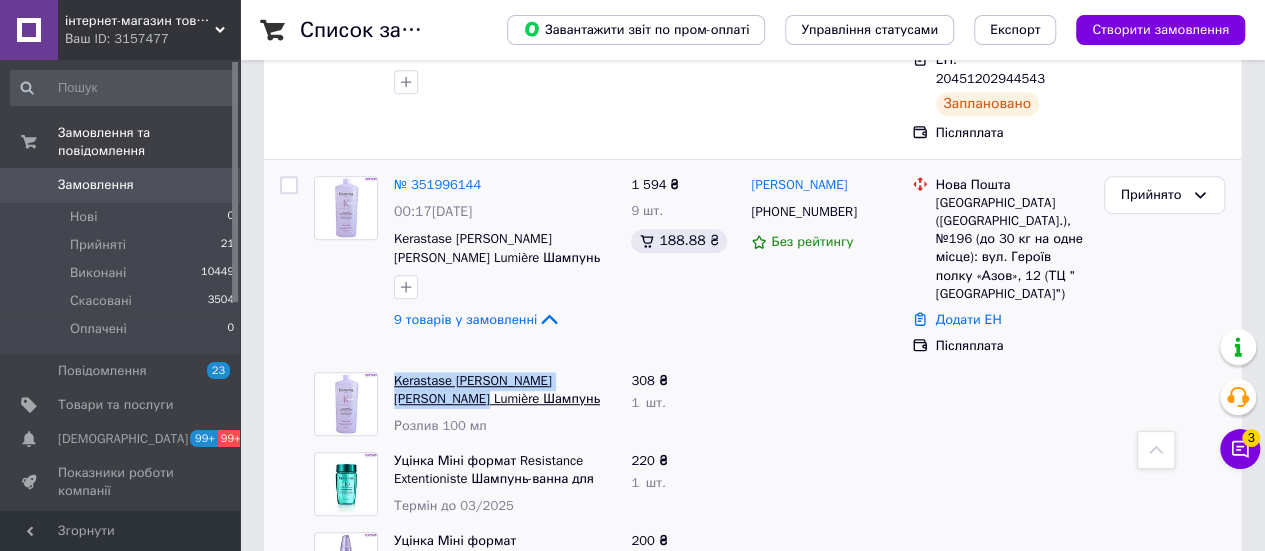 drag, startPoint x: 392, startPoint y: 309, endPoint x: 456, endPoint y: 337, distance: 69.856995 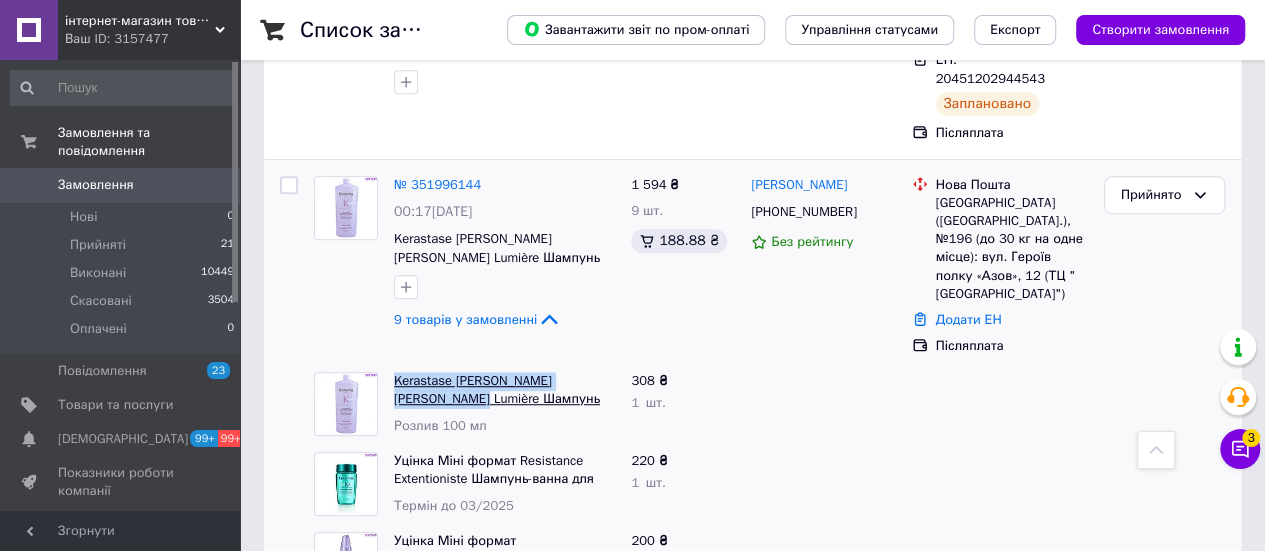 copy on "Kerastase BLOND ABSOLU Bain Lumière Ш" 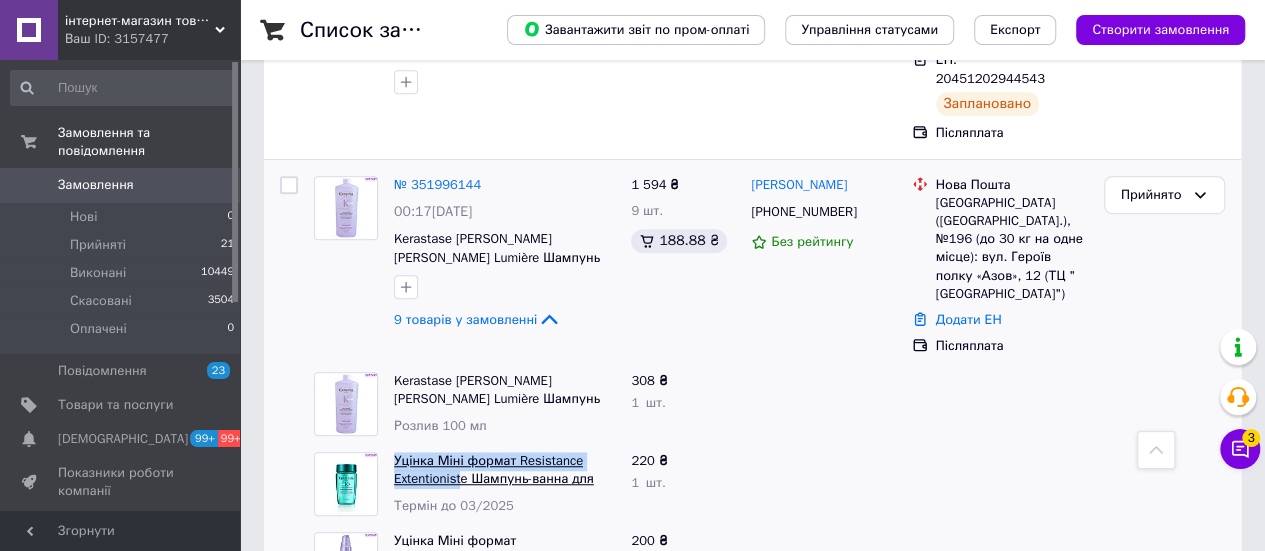 drag, startPoint x: 386, startPoint y: 395, endPoint x: 444, endPoint y: 416, distance: 61.68468 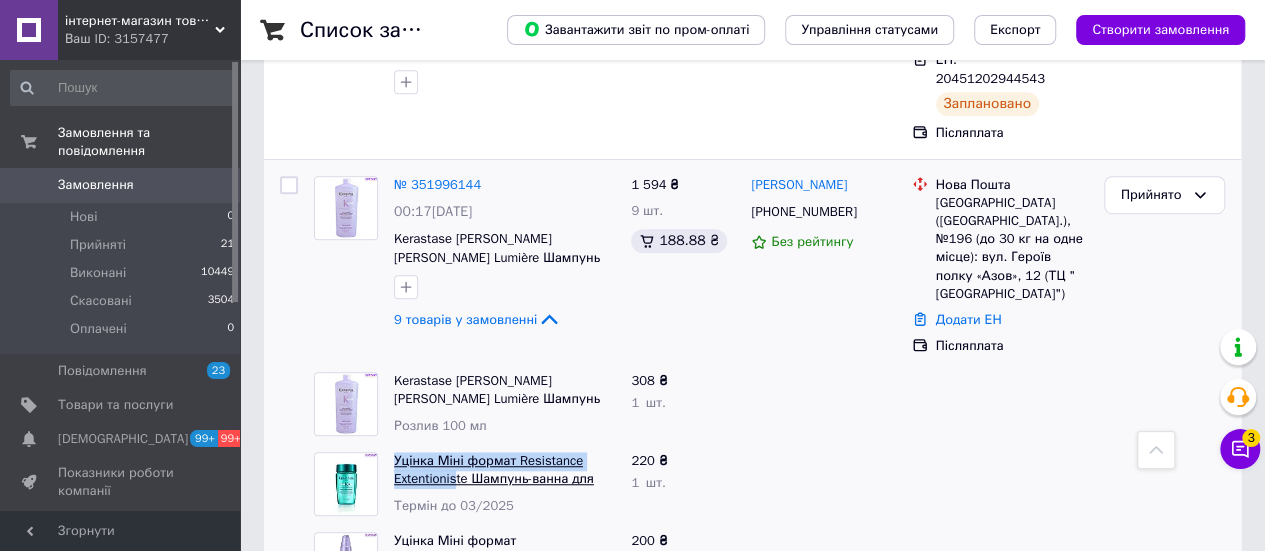 click on "Уцінка Міні формат Resistance Extentioniste Шампунь-ванна для зміцнення довгого волосся" at bounding box center (494, 479) 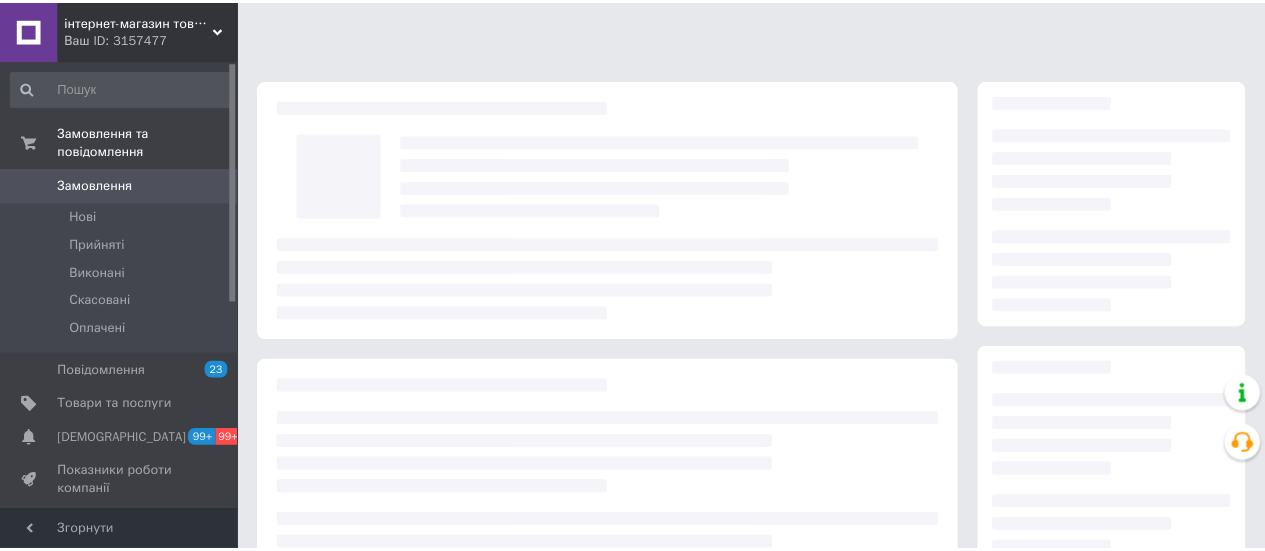 scroll, scrollTop: 0, scrollLeft: 0, axis: both 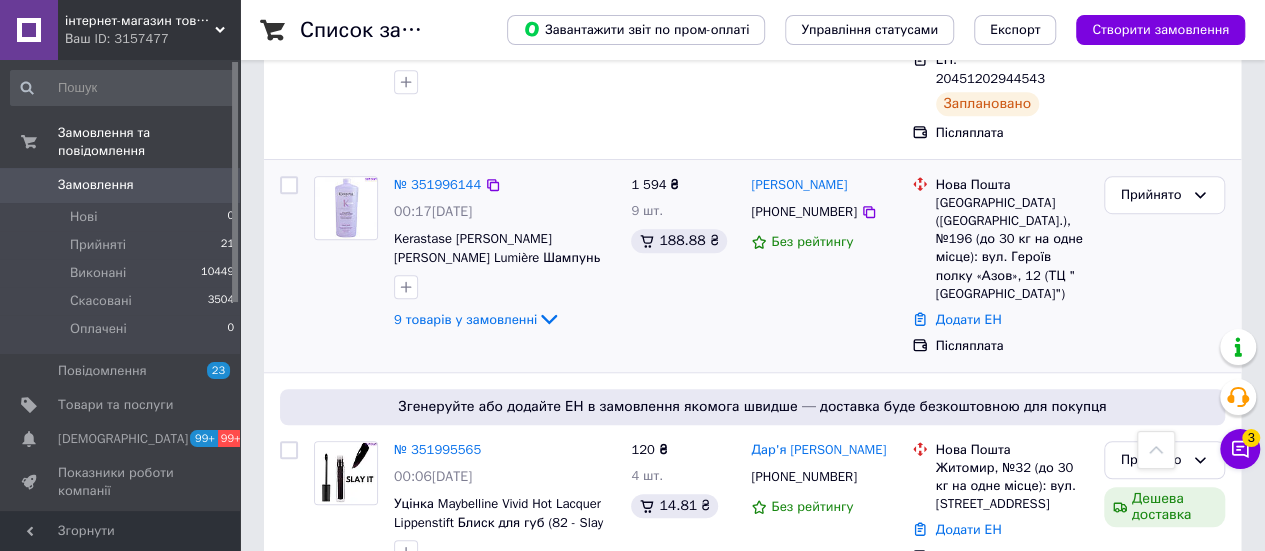 click on "9 товарів у замовленні" 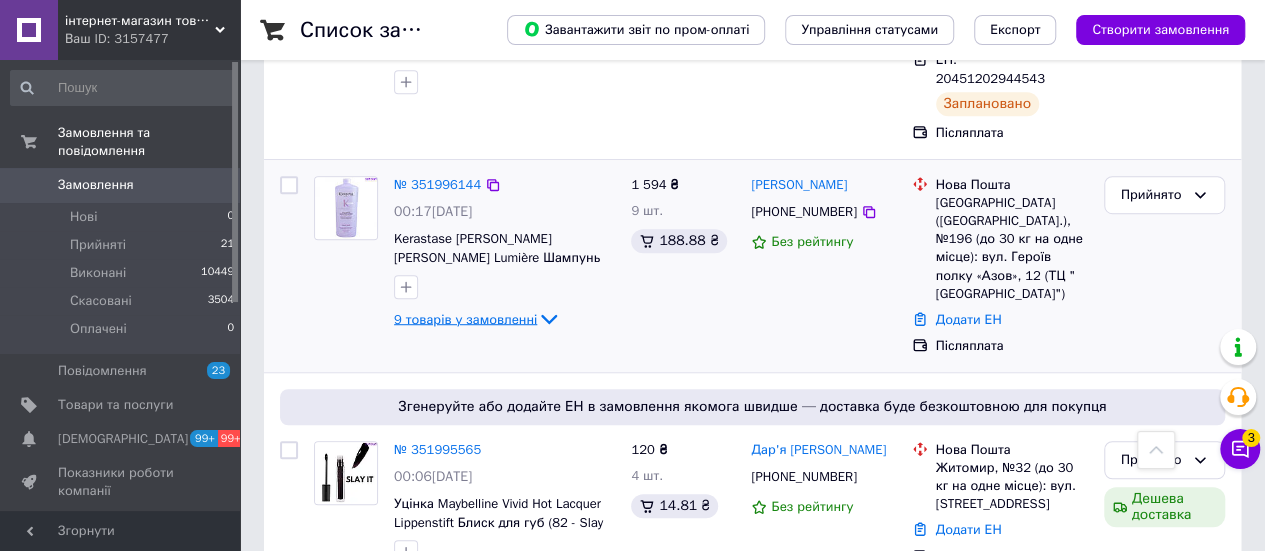 click on "9 товарів у замовленні" at bounding box center [465, 318] 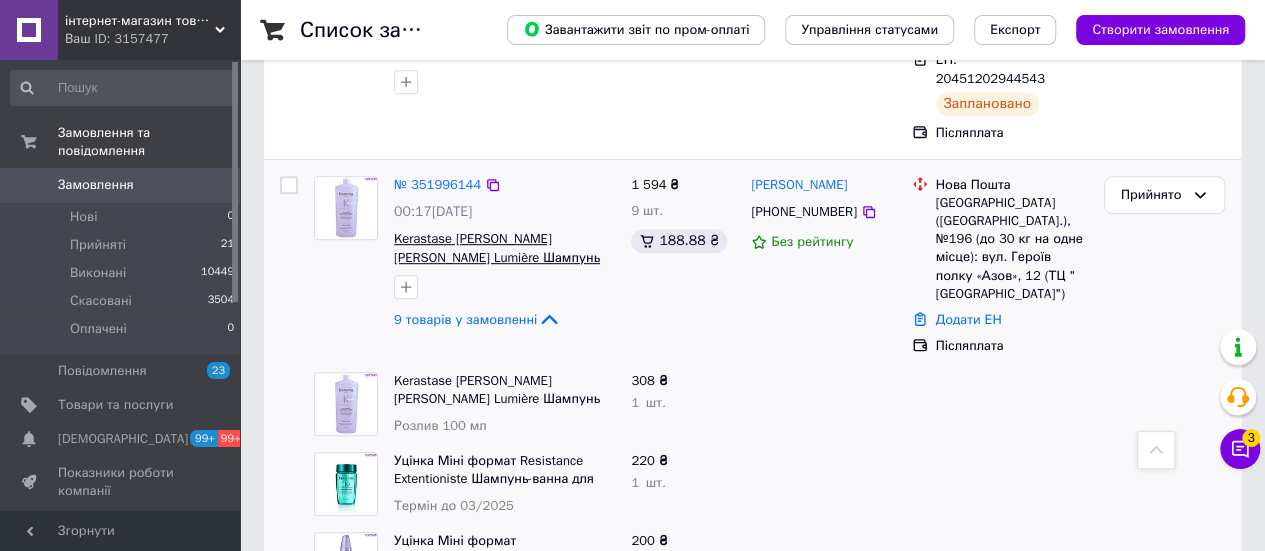 scroll, scrollTop: 700, scrollLeft: 0, axis: vertical 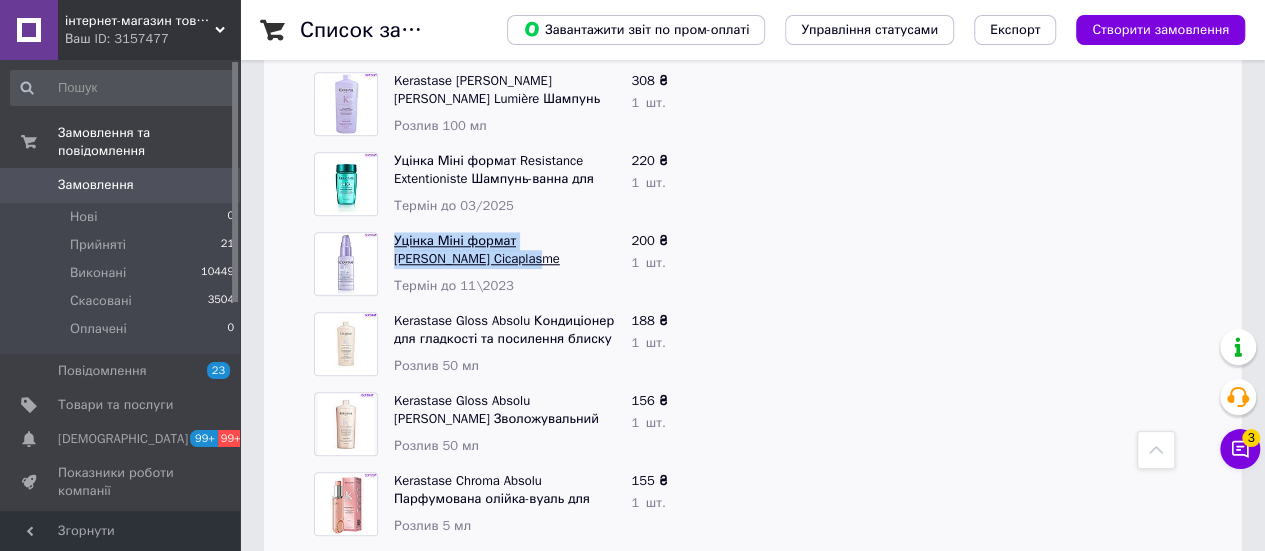 drag, startPoint x: 387, startPoint y: 171, endPoint x: 454, endPoint y: 195, distance: 71.168816 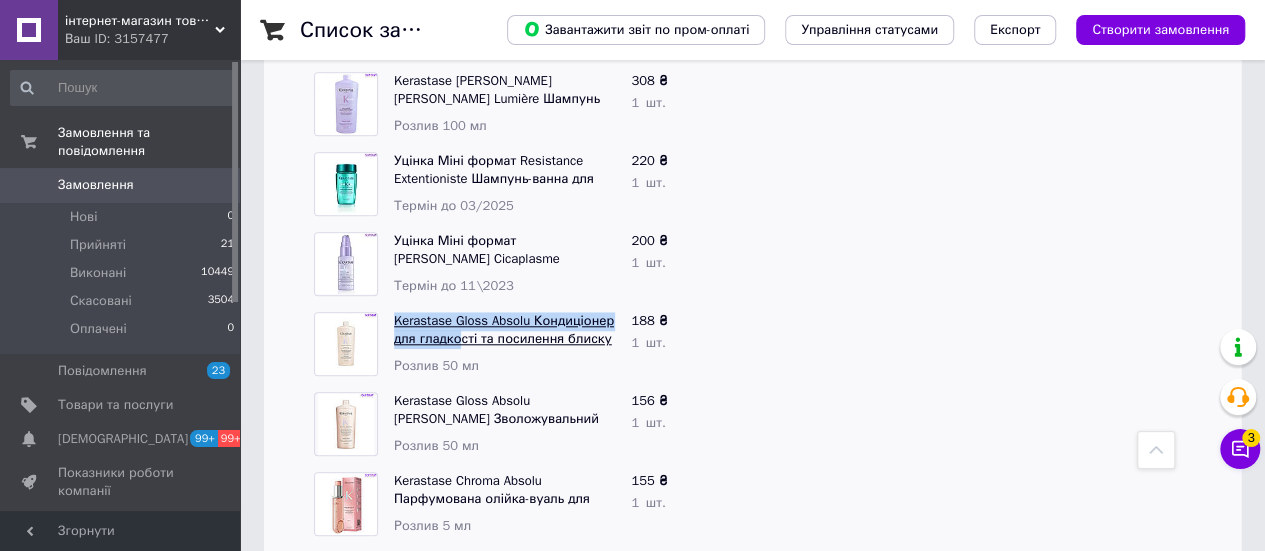 drag, startPoint x: 405, startPoint y: 260, endPoint x: 455, endPoint y: 281, distance: 54.230988 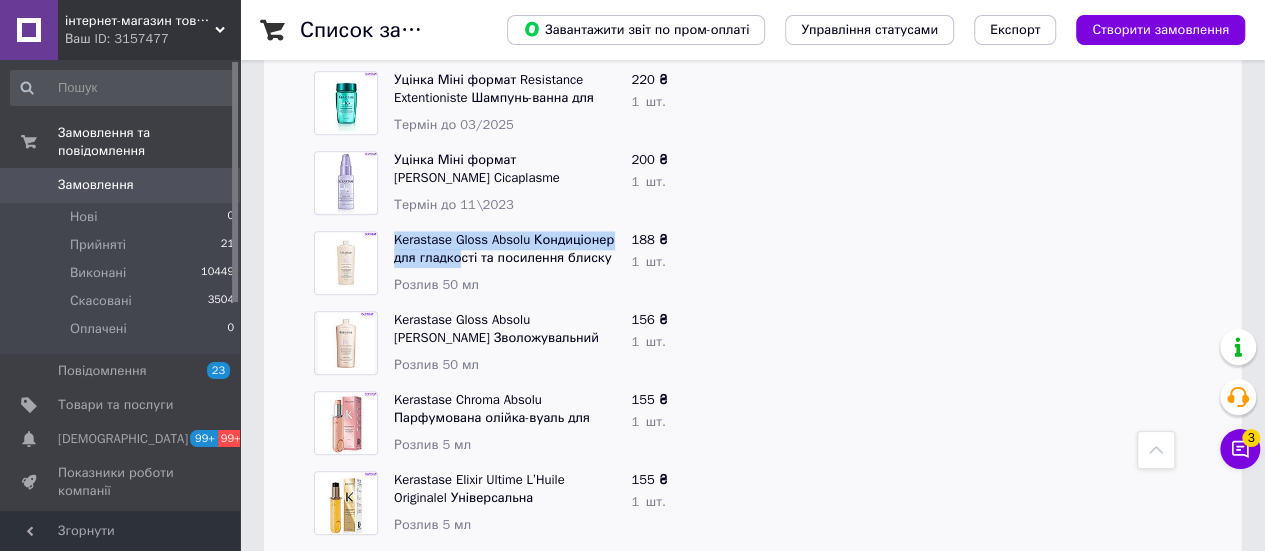 scroll, scrollTop: 900, scrollLeft: 0, axis: vertical 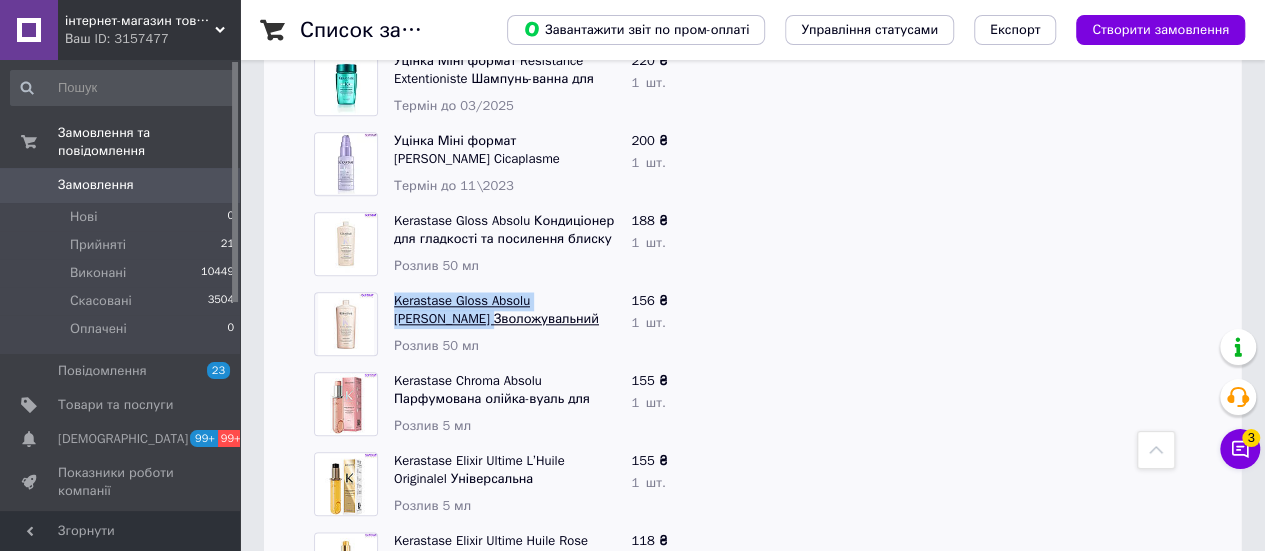 drag, startPoint x: 386, startPoint y: 238, endPoint x: 461, endPoint y: 266, distance: 80.05623 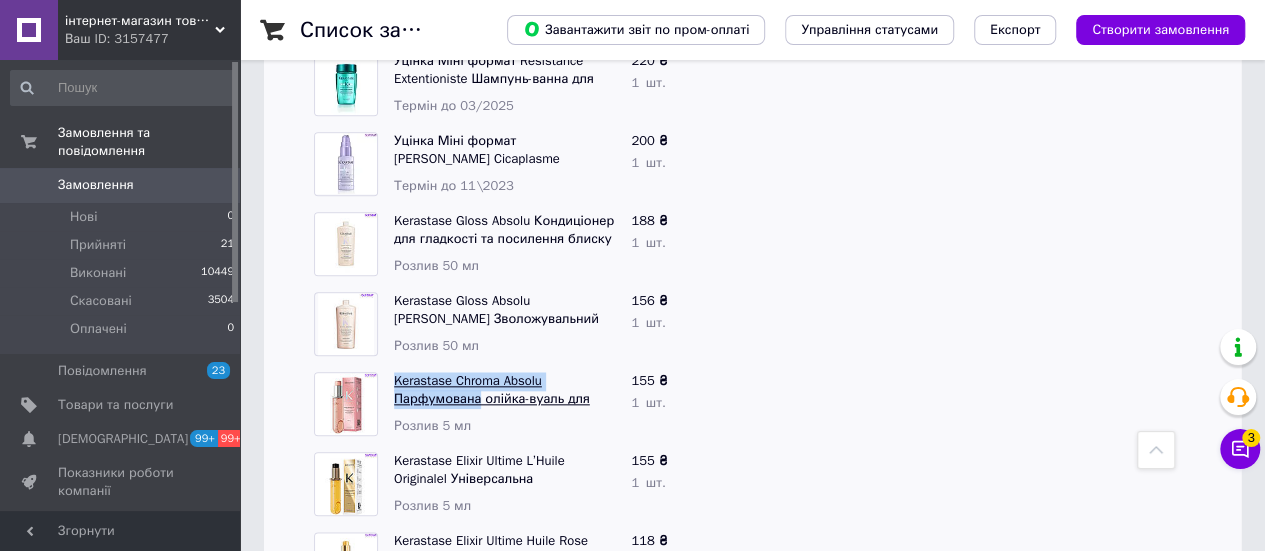 drag, startPoint x: 387, startPoint y: 313, endPoint x: 474, endPoint y: 341, distance: 91.394745 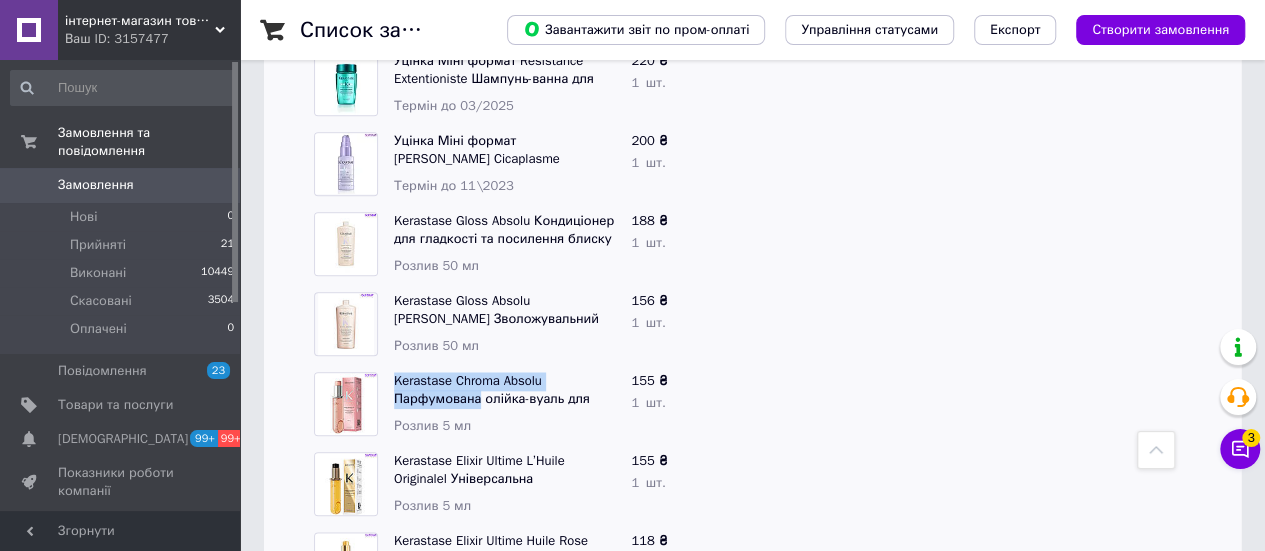 scroll, scrollTop: 1100, scrollLeft: 0, axis: vertical 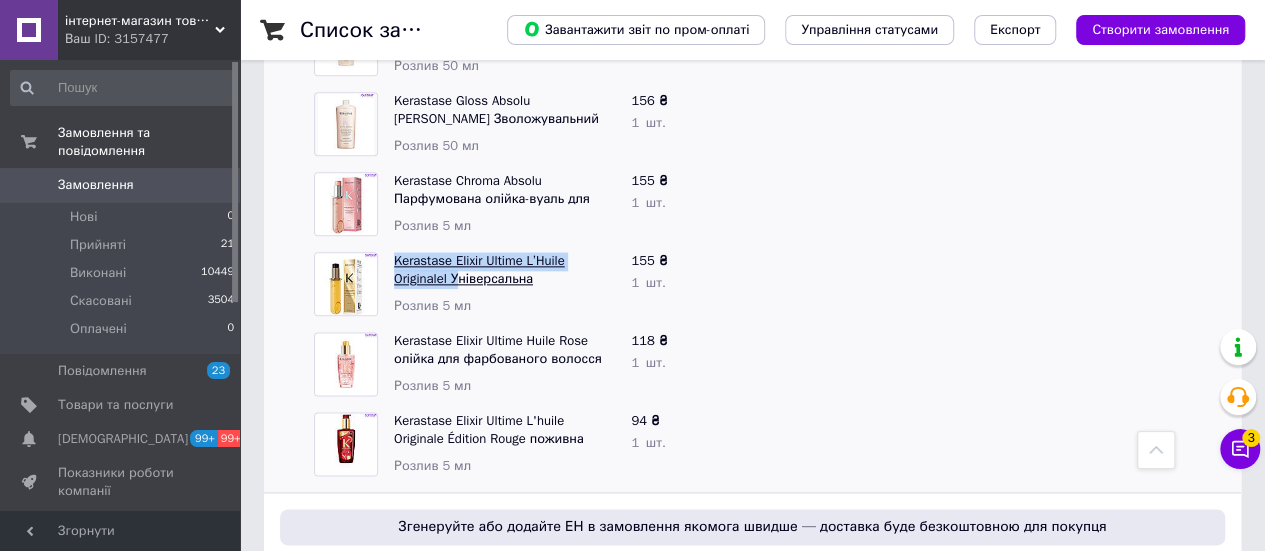 drag, startPoint x: 389, startPoint y: 194, endPoint x: 461, endPoint y: 221, distance: 76.896034 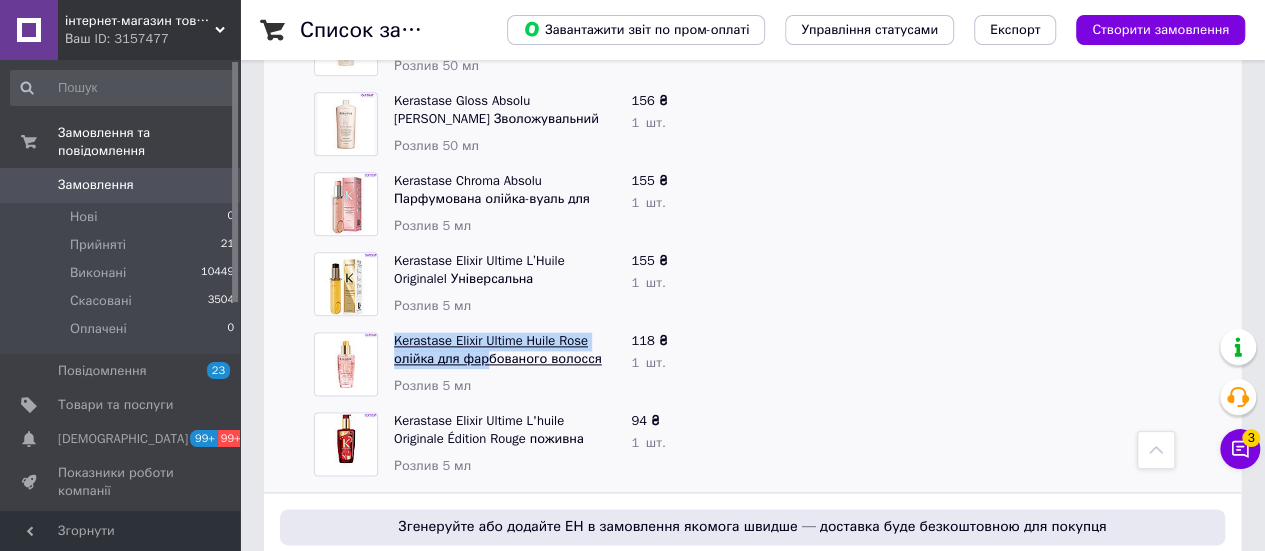 drag, startPoint x: 389, startPoint y: 277, endPoint x: 484, endPoint y: 301, distance: 97.984695 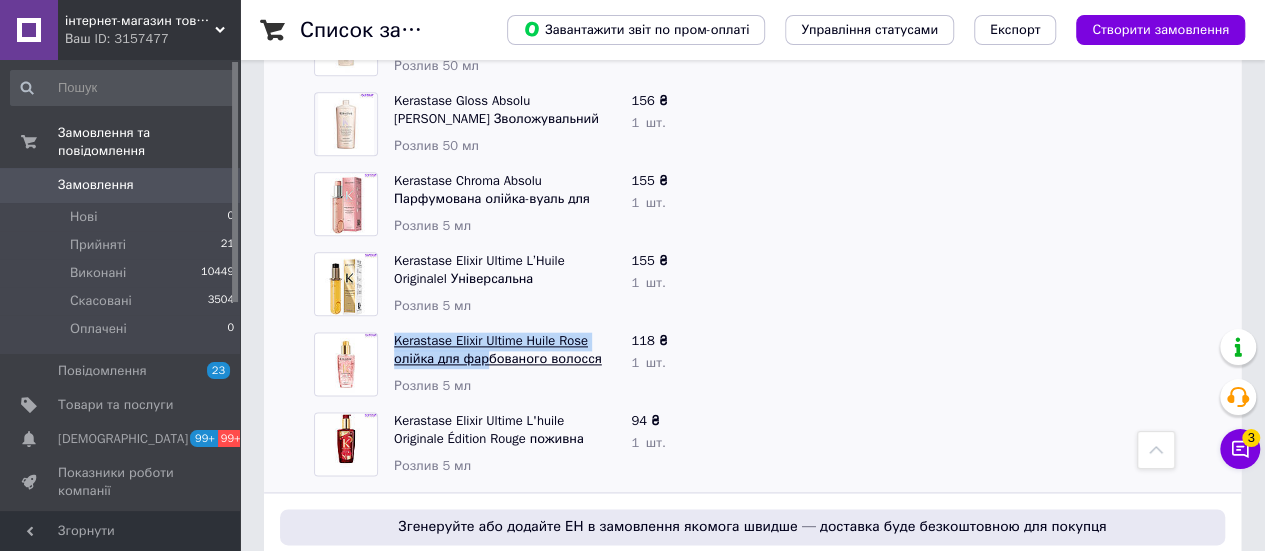 copy on "Kerastase Elixir Ultime Huile Rose олійка для фар" 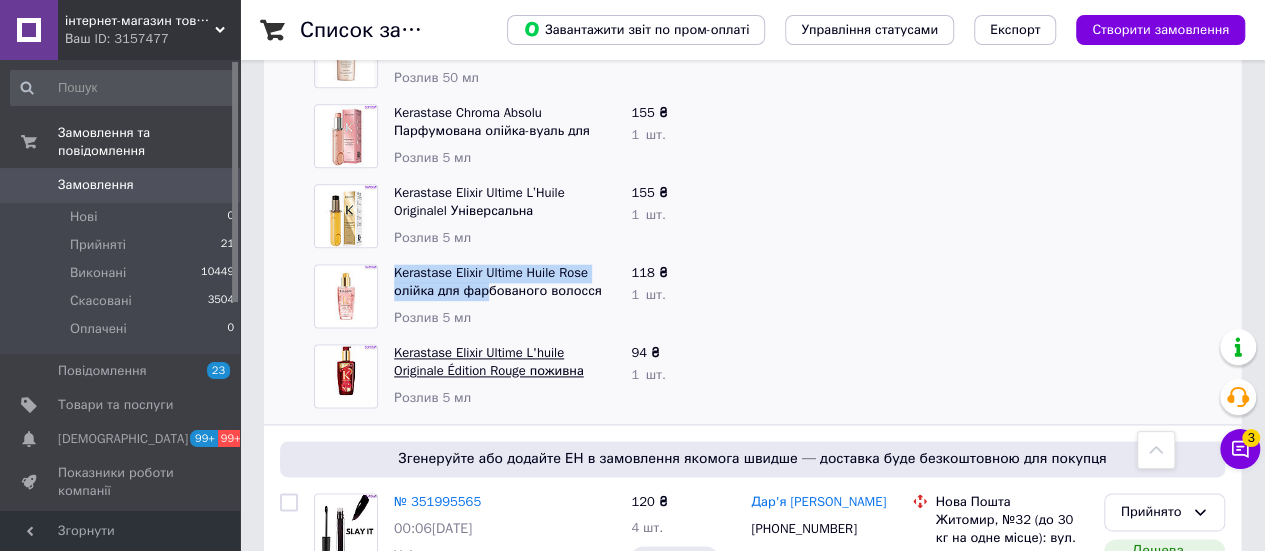scroll, scrollTop: 1200, scrollLeft: 0, axis: vertical 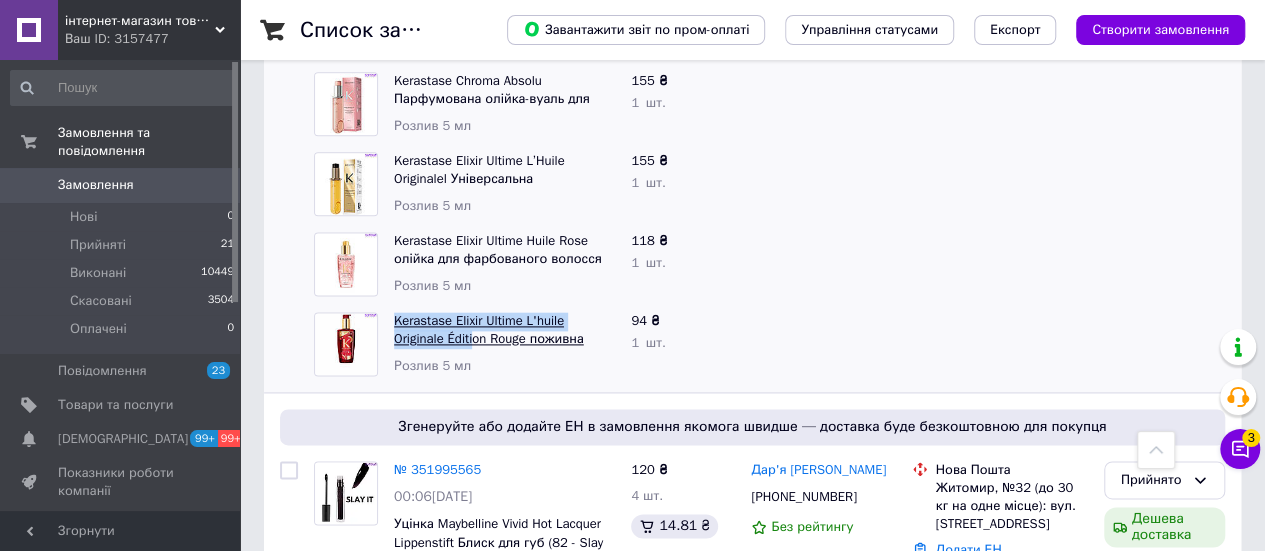drag, startPoint x: 416, startPoint y: 260, endPoint x: 476, endPoint y: 281, distance: 63.56886 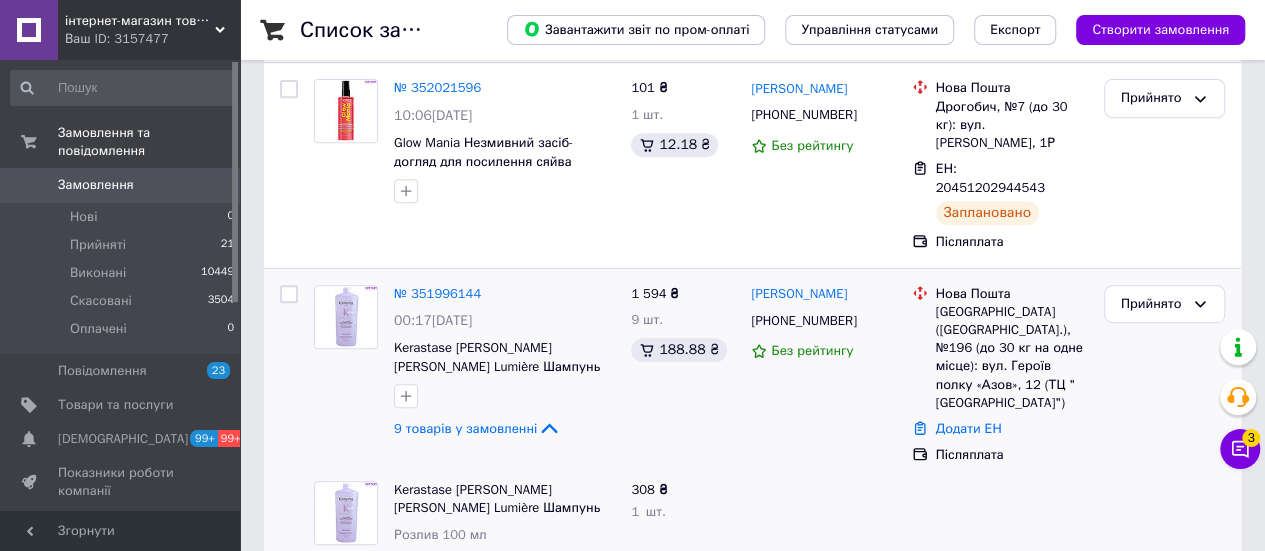 scroll, scrollTop: 400, scrollLeft: 0, axis: vertical 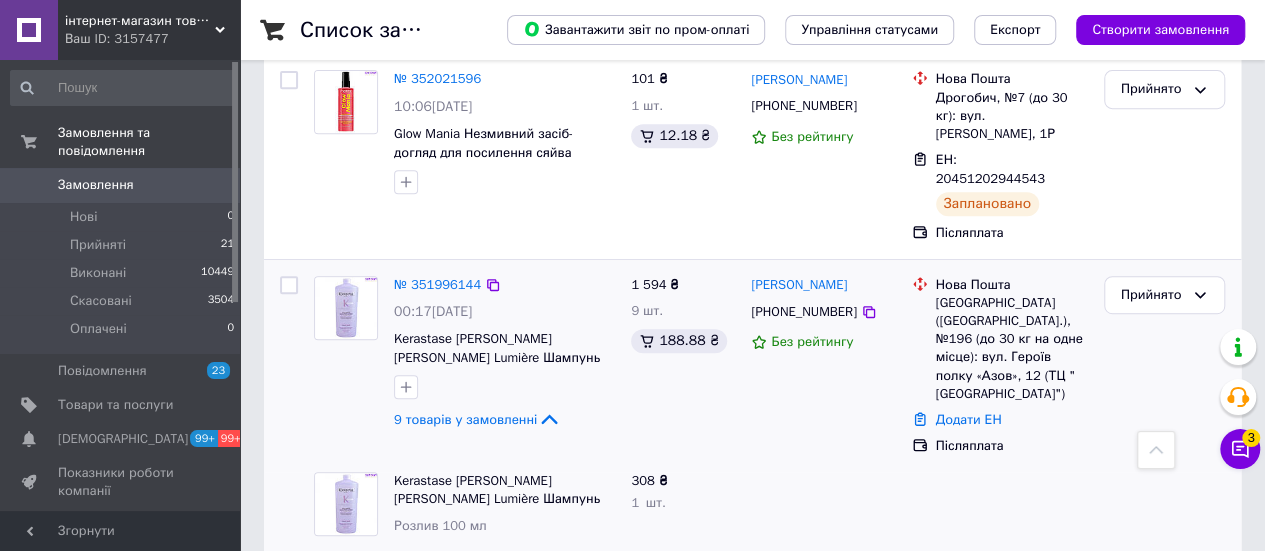 drag, startPoint x: 858, startPoint y: 279, endPoint x: 850, endPoint y: 232, distance: 47.67599 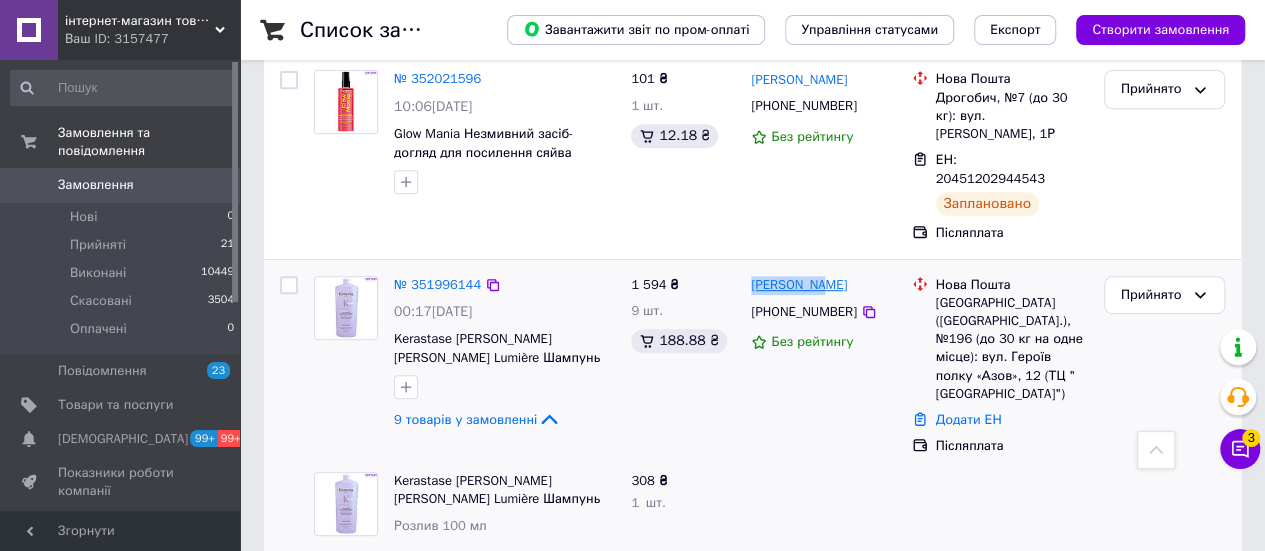drag, startPoint x: 819, startPoint y: 244, endPoint x: 778, endPoint y: 253, distance: 41.976185 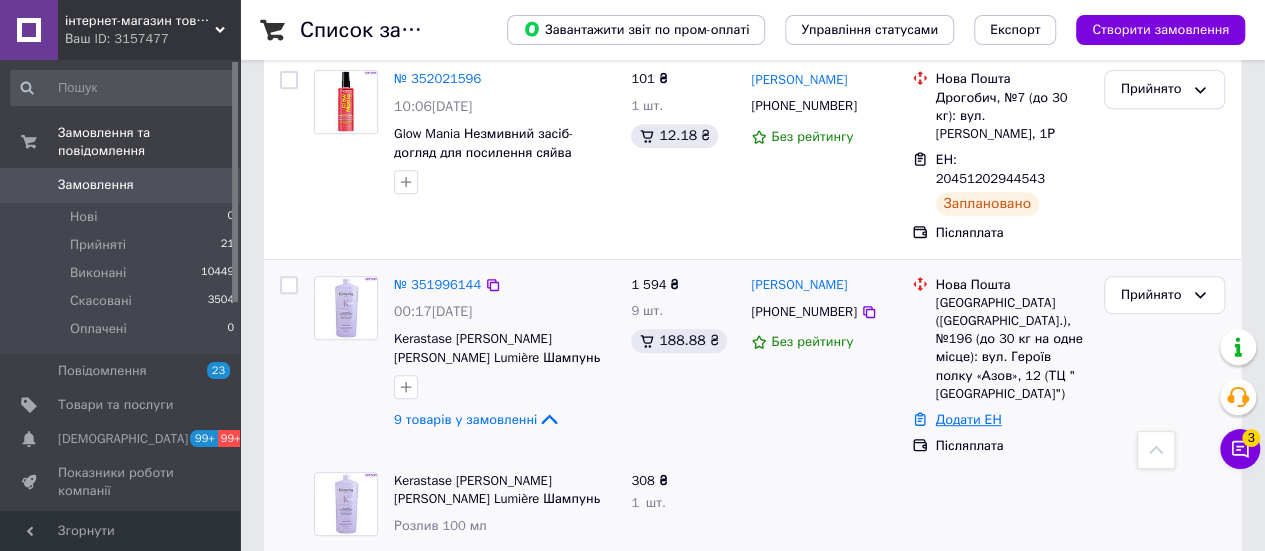 click on "Додати ЕН" at bounding box center (969, 419) 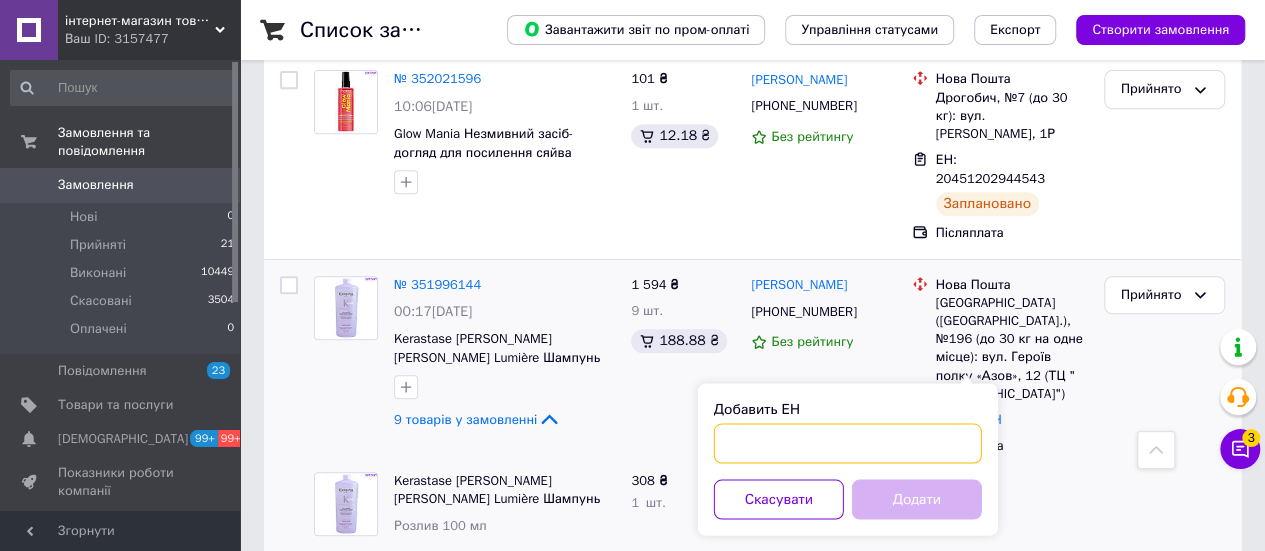 click on "Добавить ЕН" at bounding box center (848, 443) 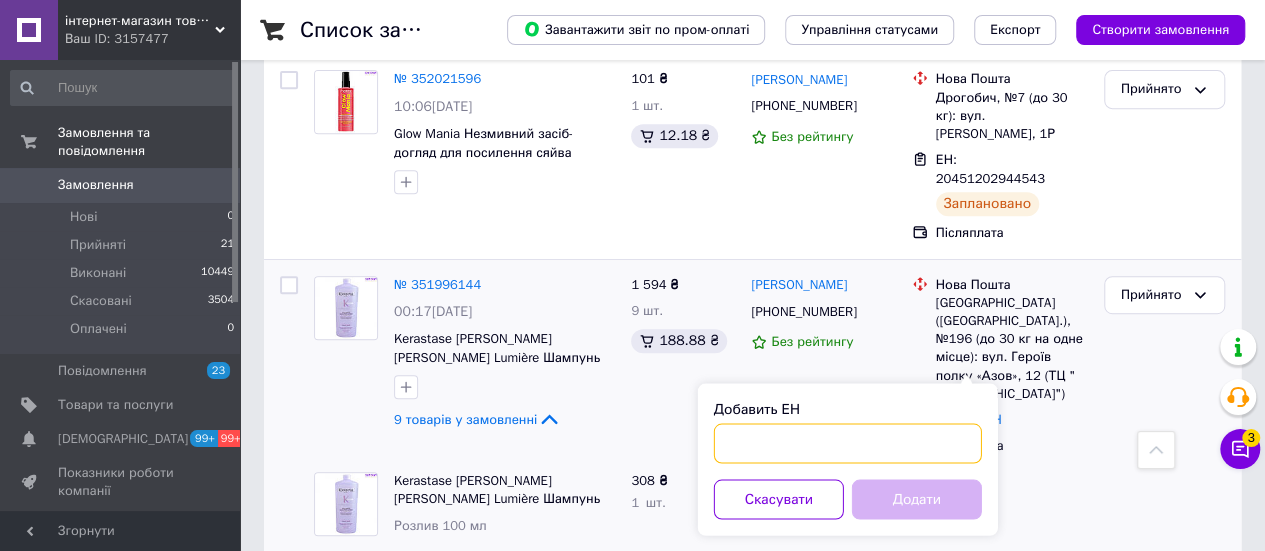 paste on "20451203069329" 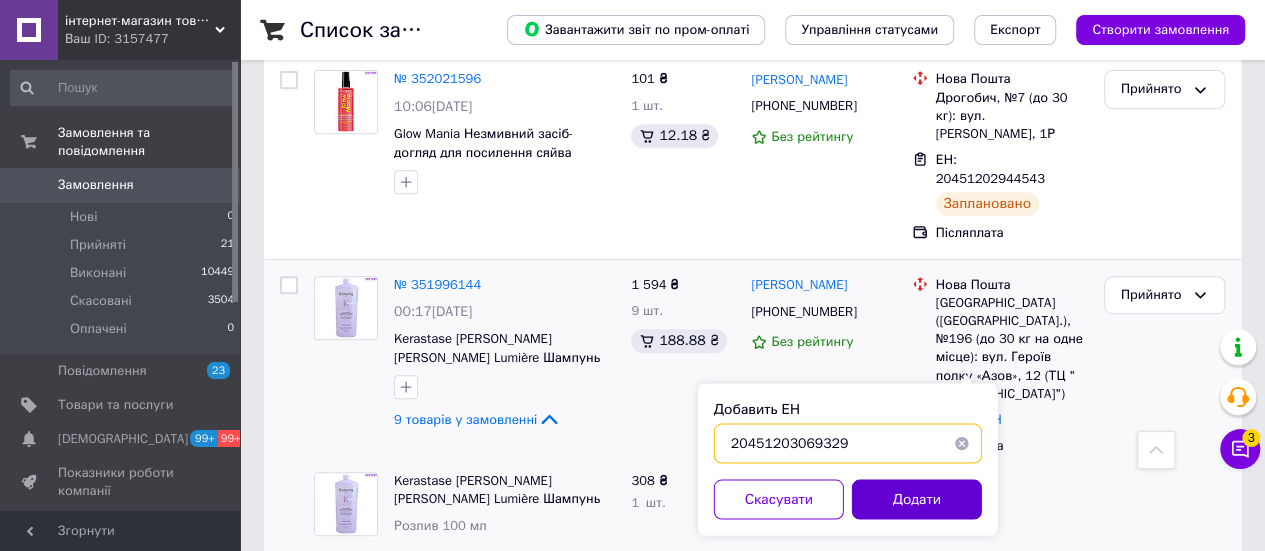 type on "20451203069329" 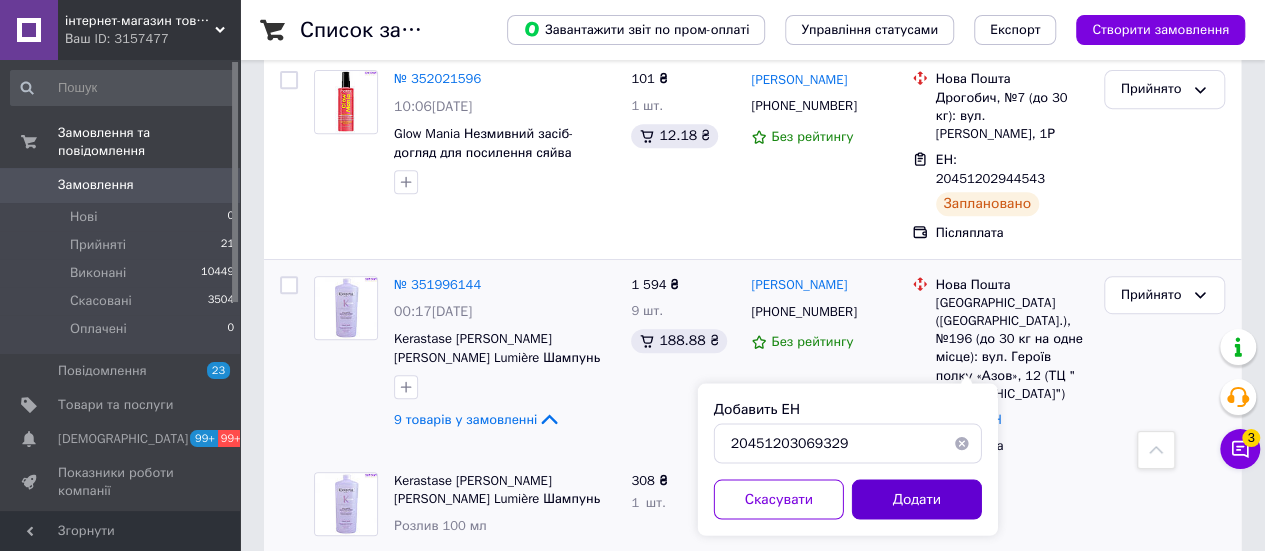 click on "Додати" at bounding box center [917, 499] 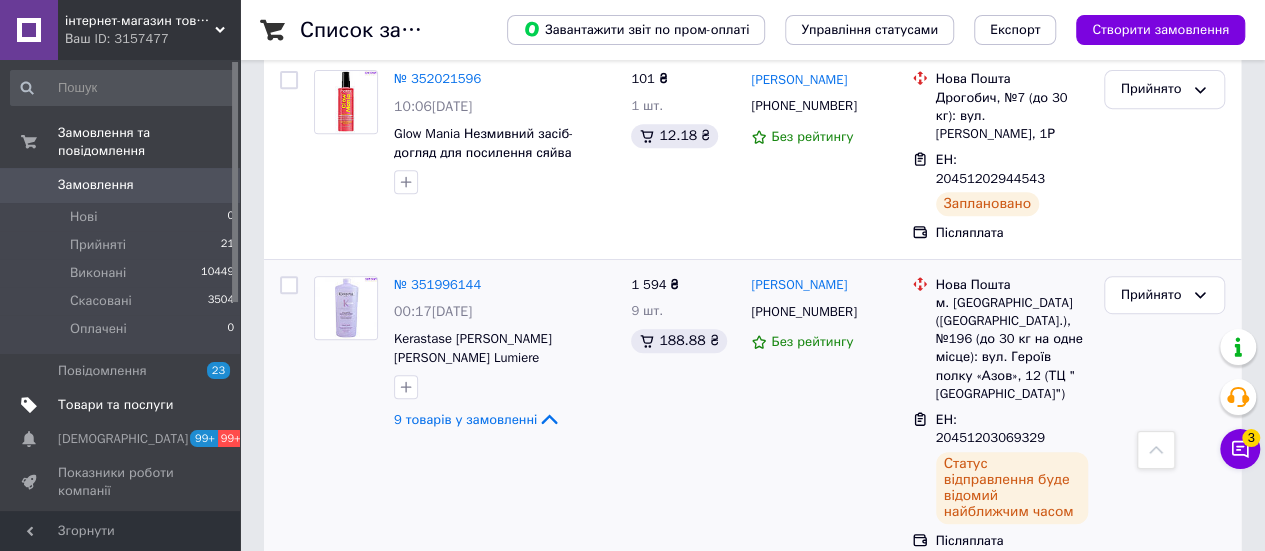 click on "Товари та послуги" at bounding box center (115, 405) 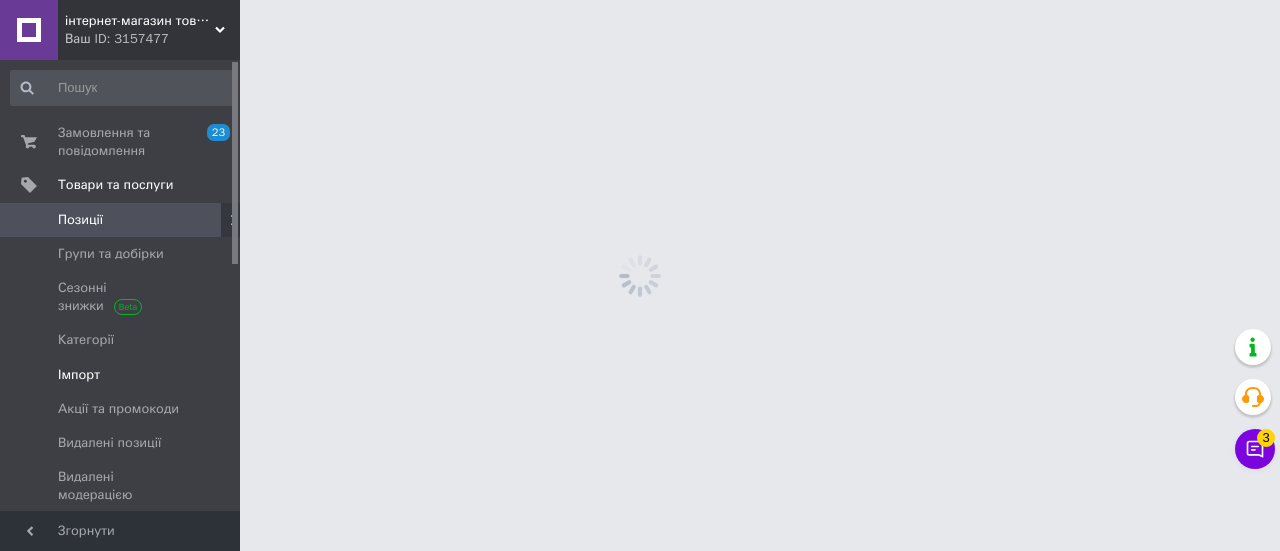 click on "Імпорт" at bounding box center [79, 375] 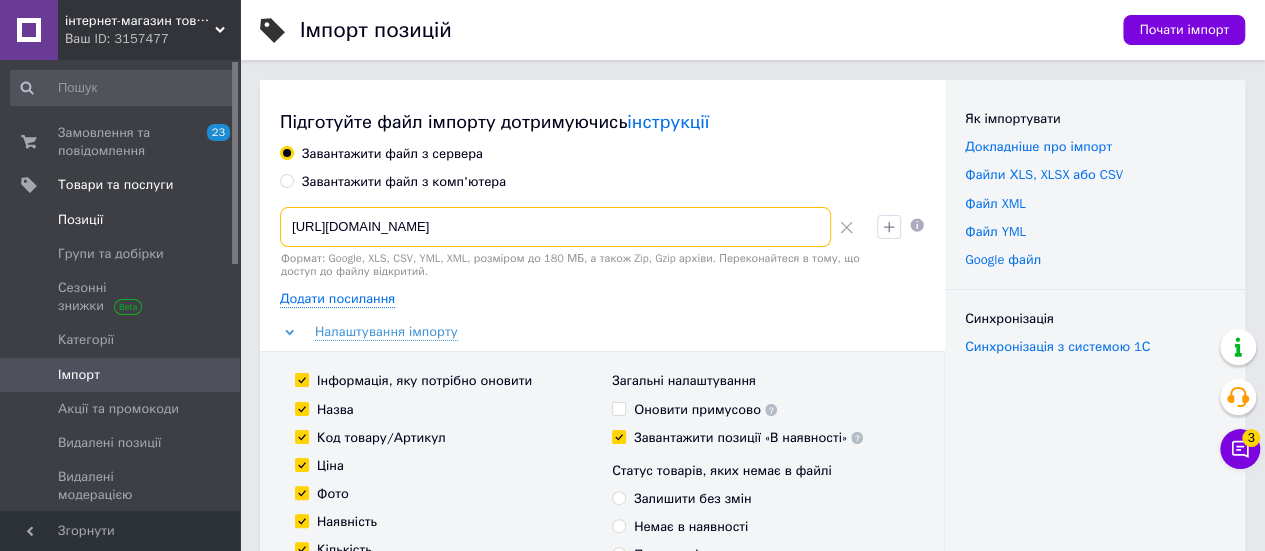 drag, startPoint x: 786, startPoint y: 225, endPoint x: 0, endPoint y: 213, distance: 786.0916 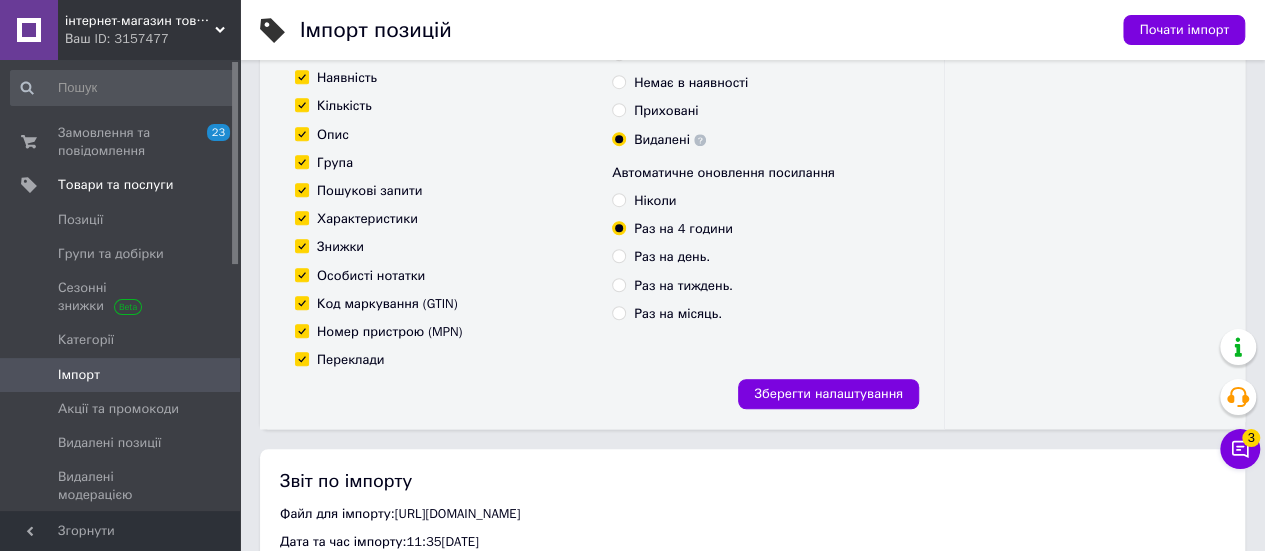 scroll, scrollTop: 500, scrollLeft: 0, axis: vertical 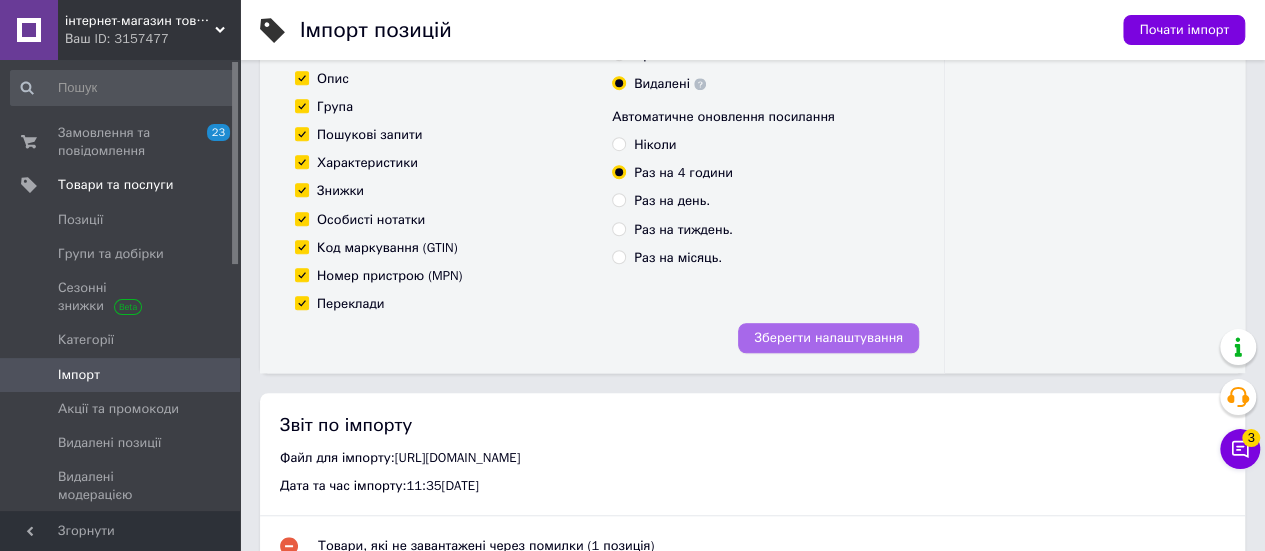 type on "[URL][DOMAIN_NAME]" 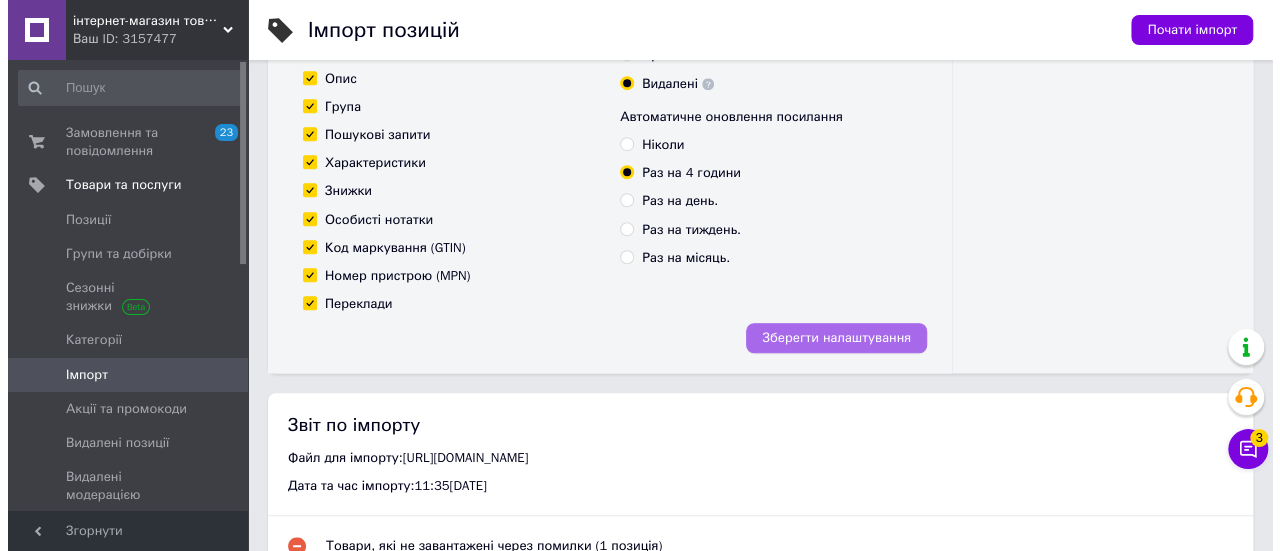 scroll, scrollTop: 0, scrollLeft: 0, axis: both 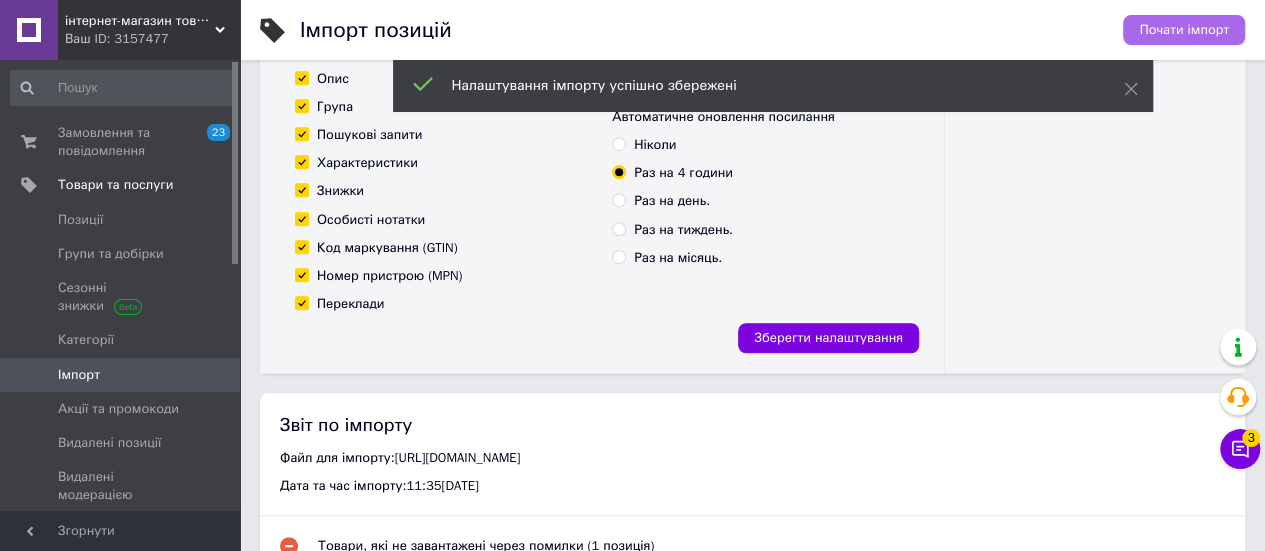 click on "Почати імпорт" at bounding box center (1184, 30) 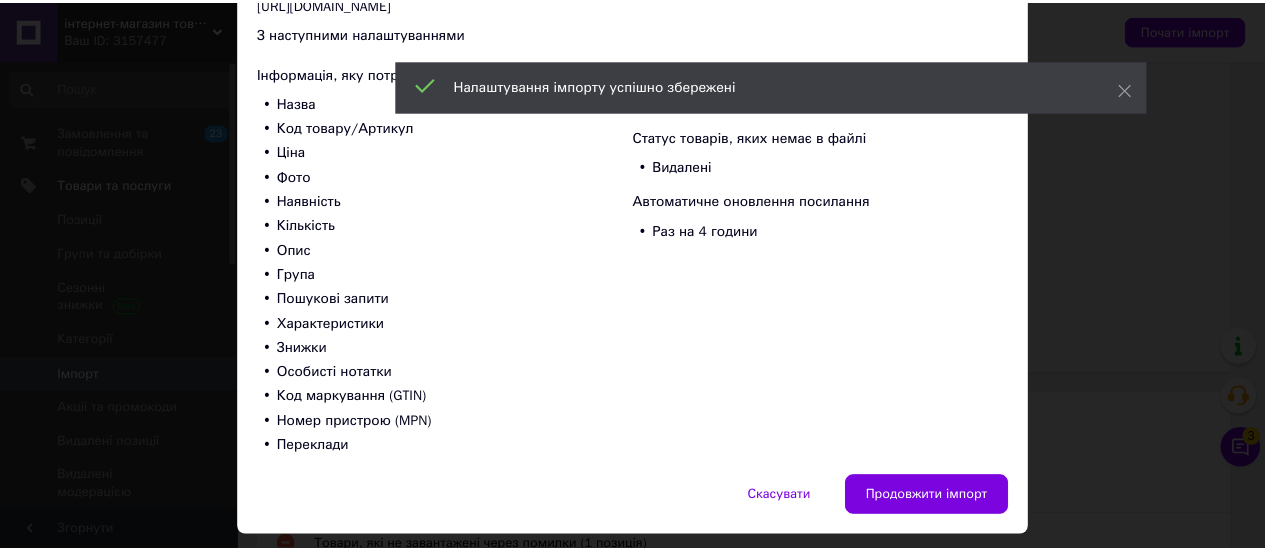 scroll, scrollTop: 242, scrollLeft: 0, axis: vertical 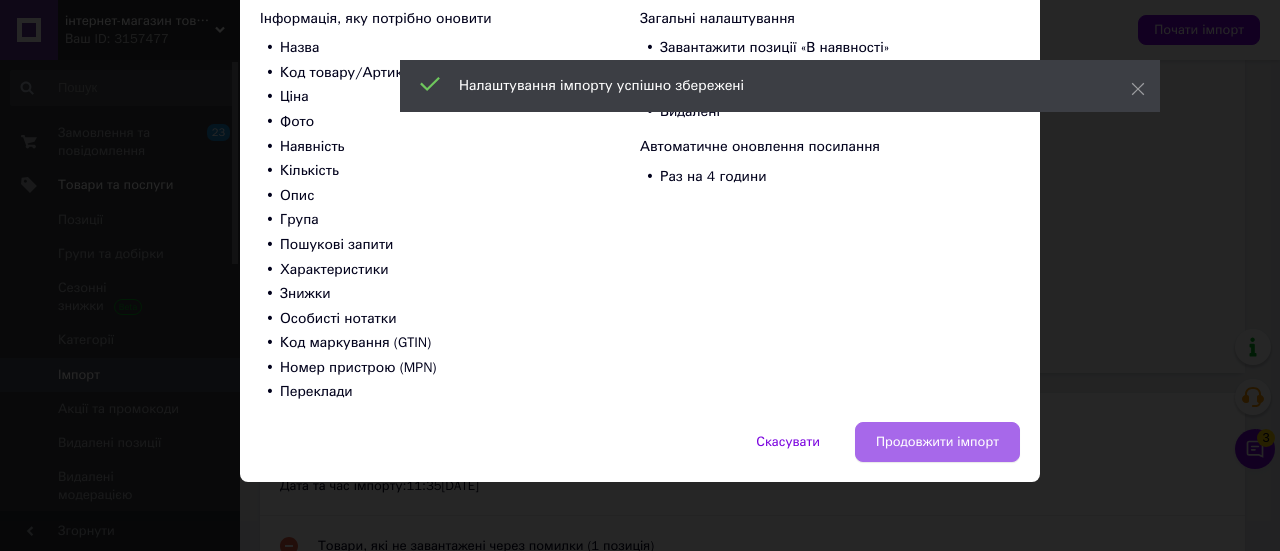 click on "Продовжити імпорт" at bounding box center (937, 442) 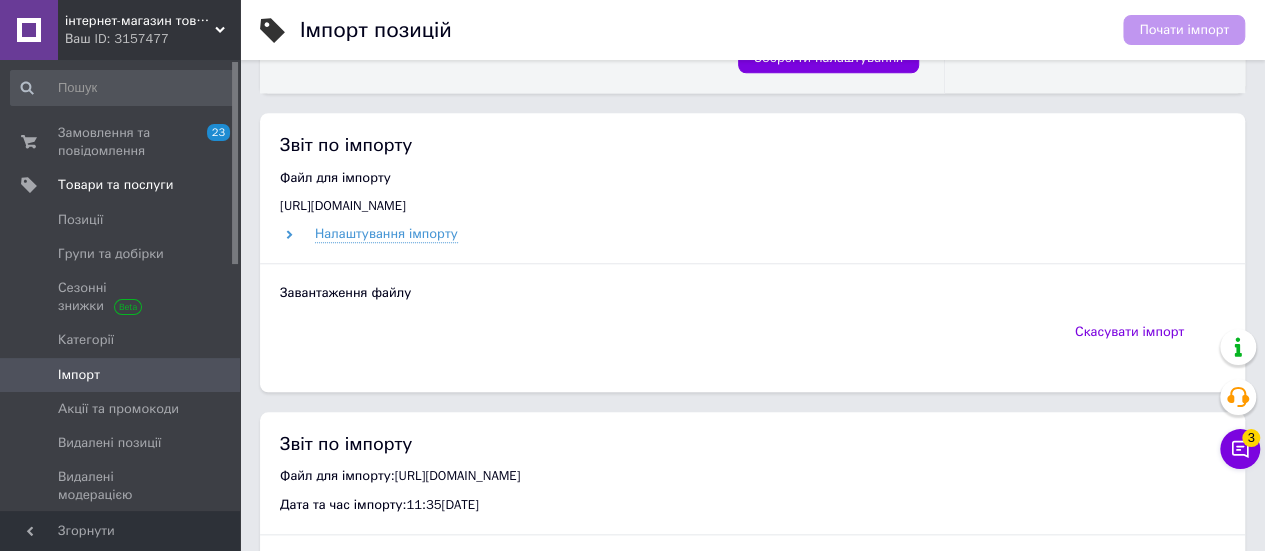 scroll, scrollTop: 800, scrollLeft: 0, axis: vertical 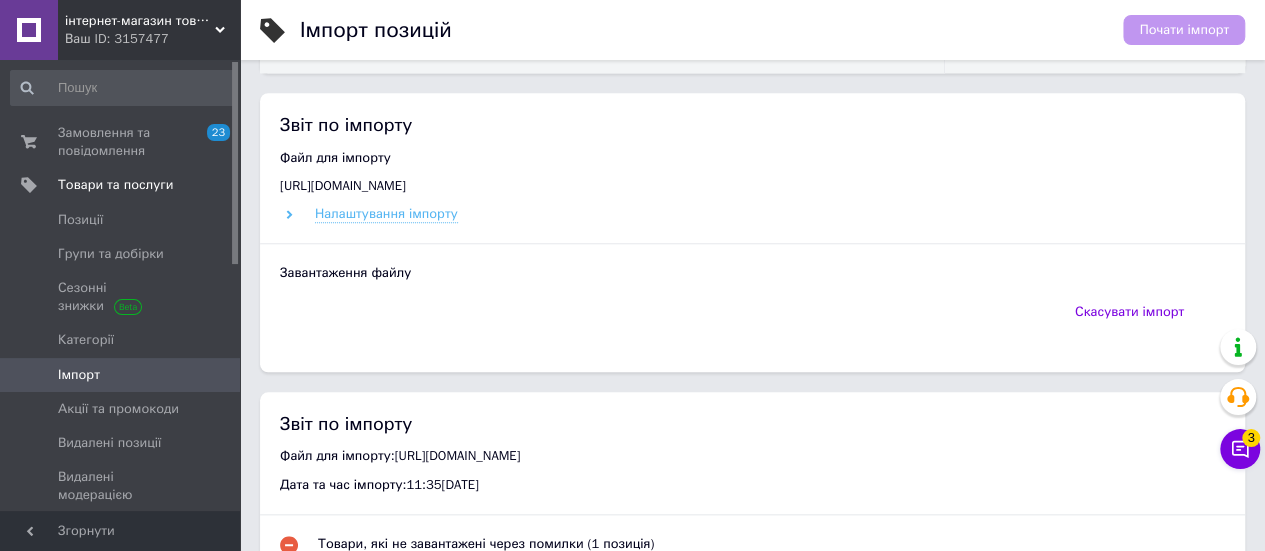 click on "Налаштування імпорту" at bounding box center [386, 214] 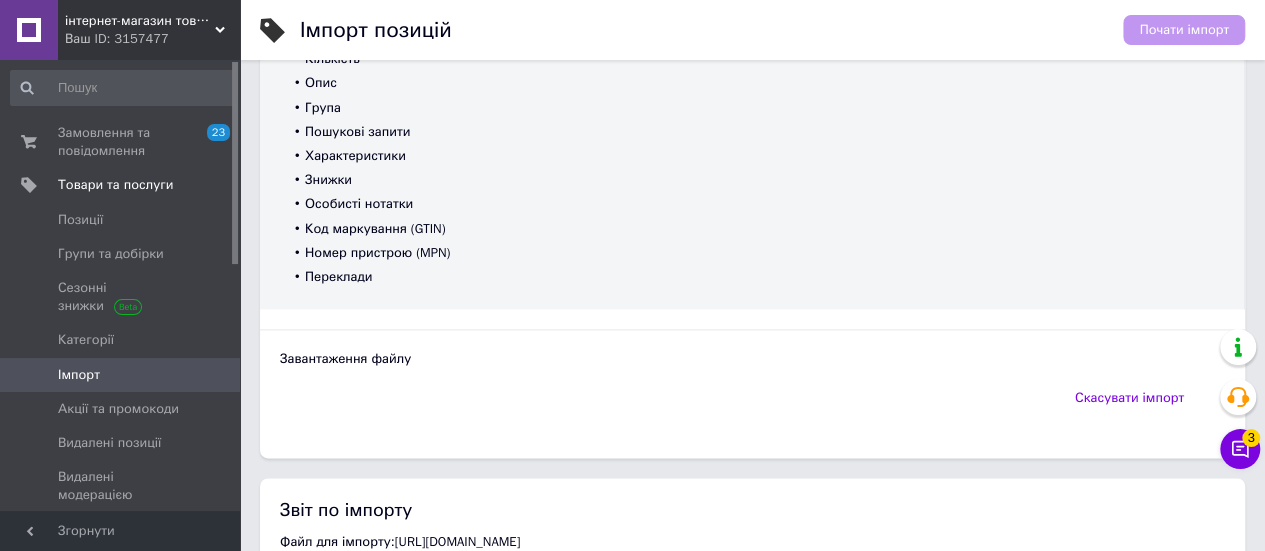 scroll, scrollTop: 1000, scrollLeft: 0, axis: vertical 